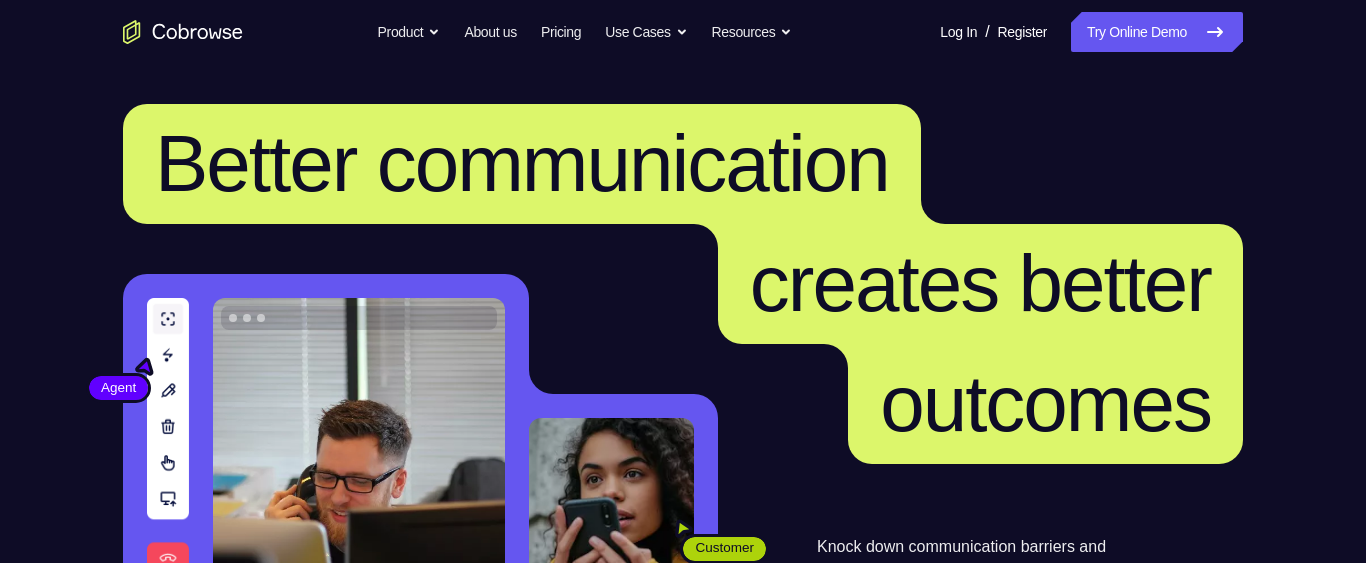 scroll, scrollTop: 0, scrollLeft: 0, axis: both 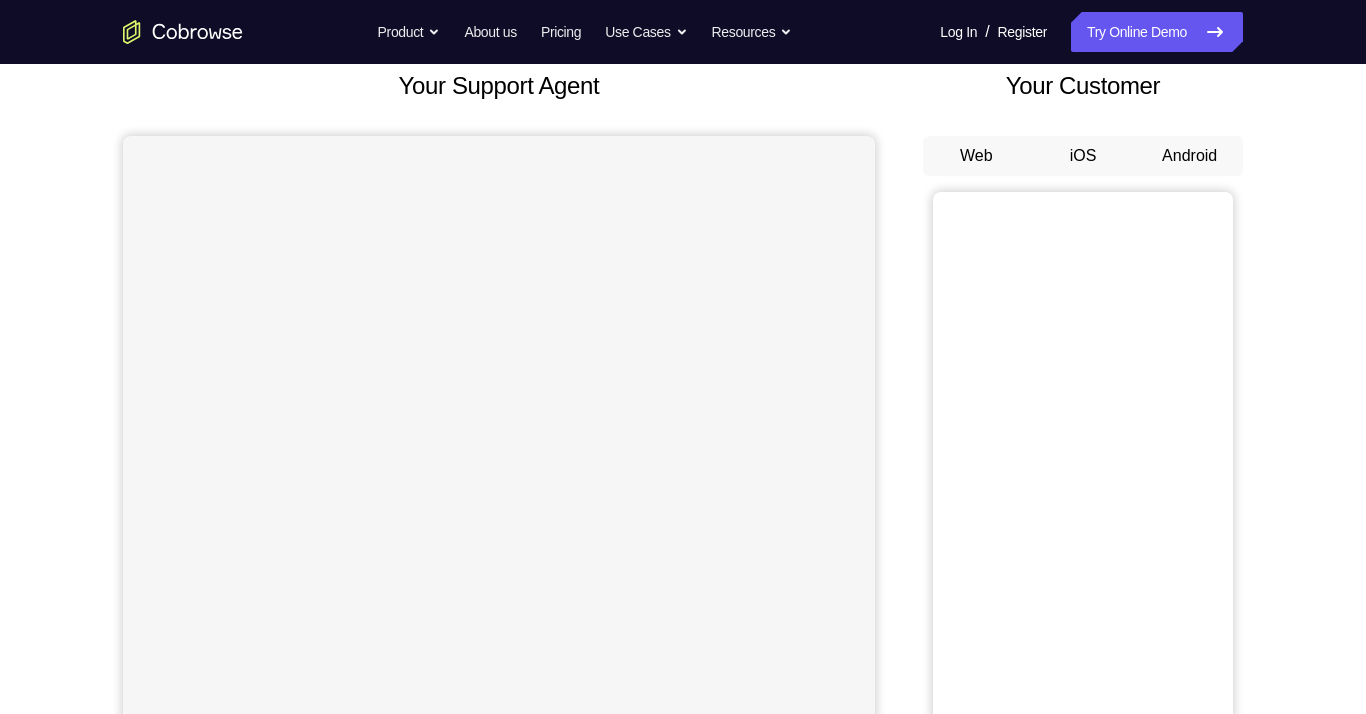 click on "Web" at bounding box center (976, 156) 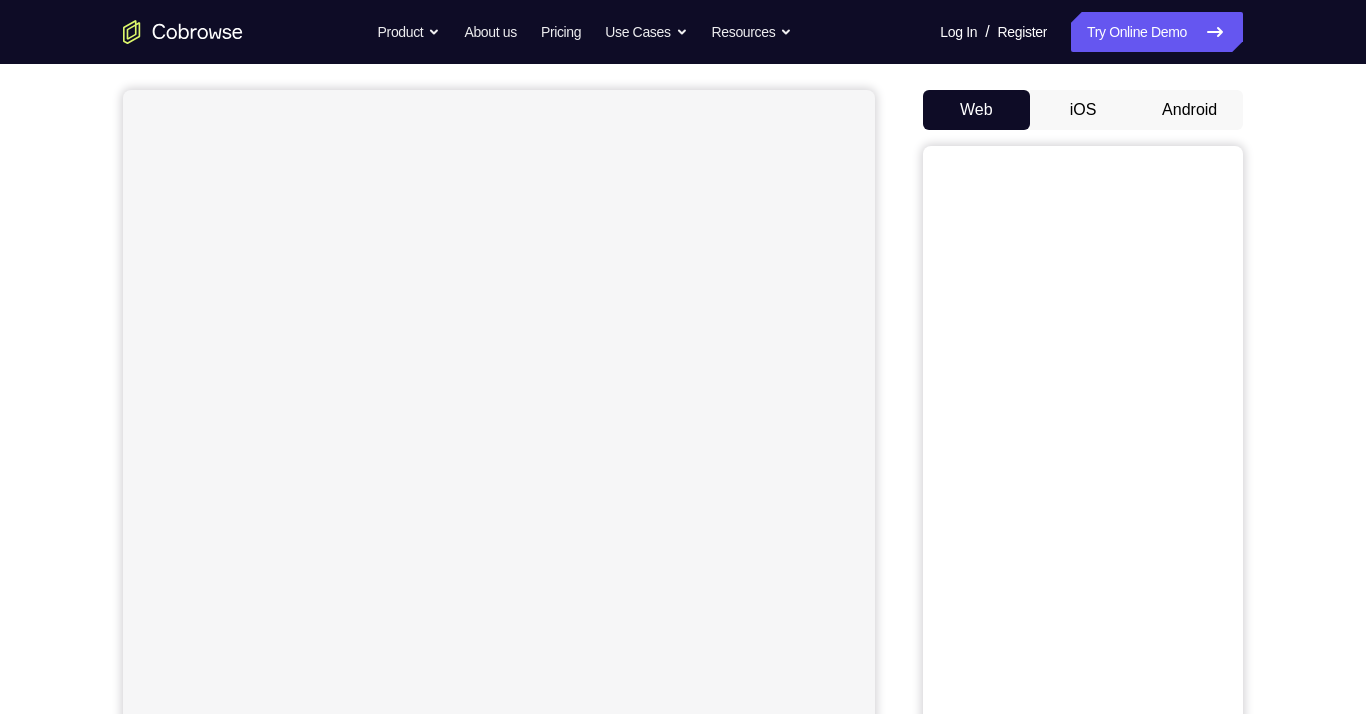 scroll, scrollTop: 155, scrollLeft: 0, axis: vertical 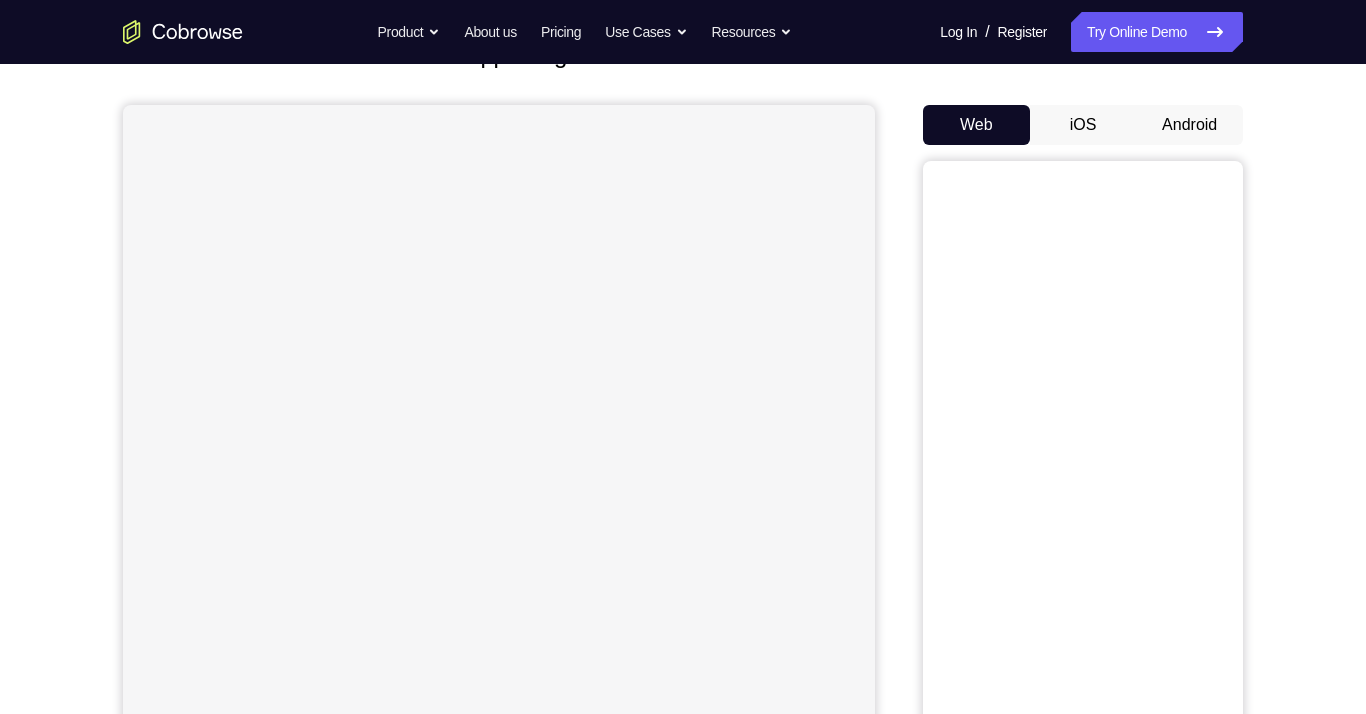 click on "Android" at bounding box center (1189, 125) 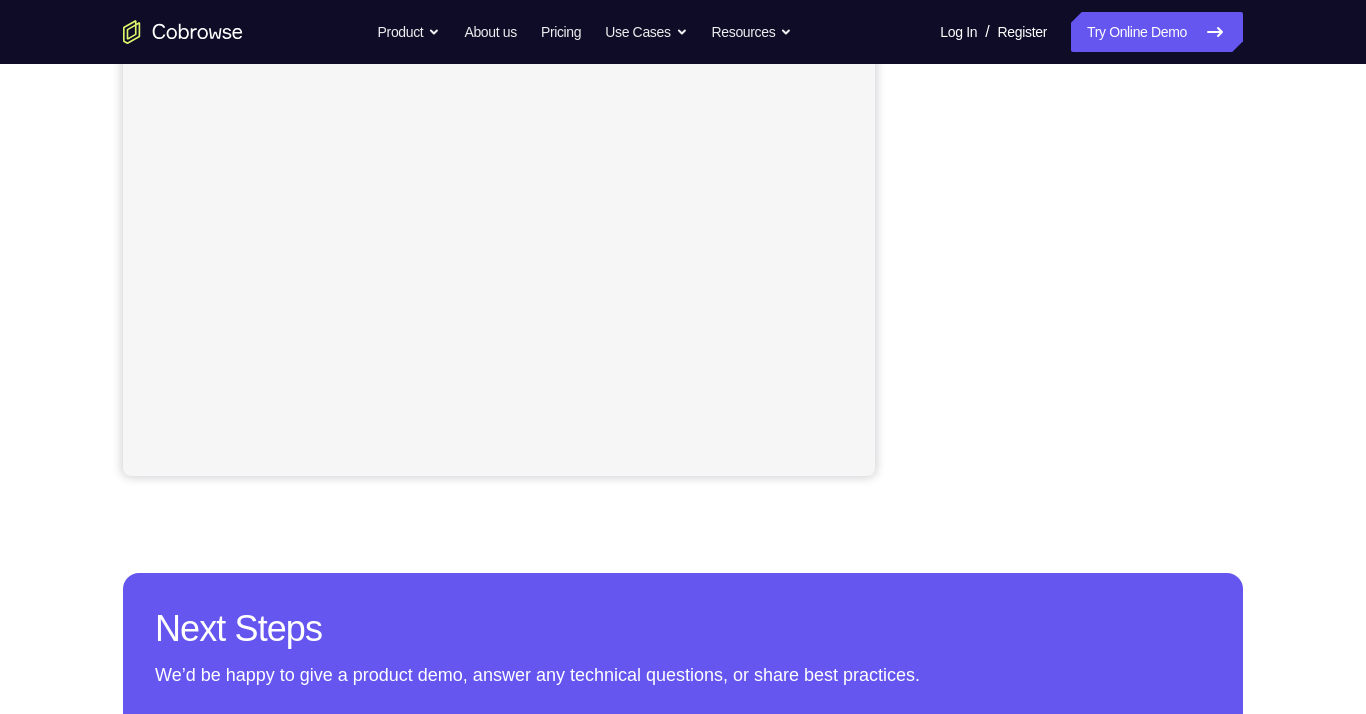 scroll, scrollTop: 541, scrollLeft: 0, axis: vertical 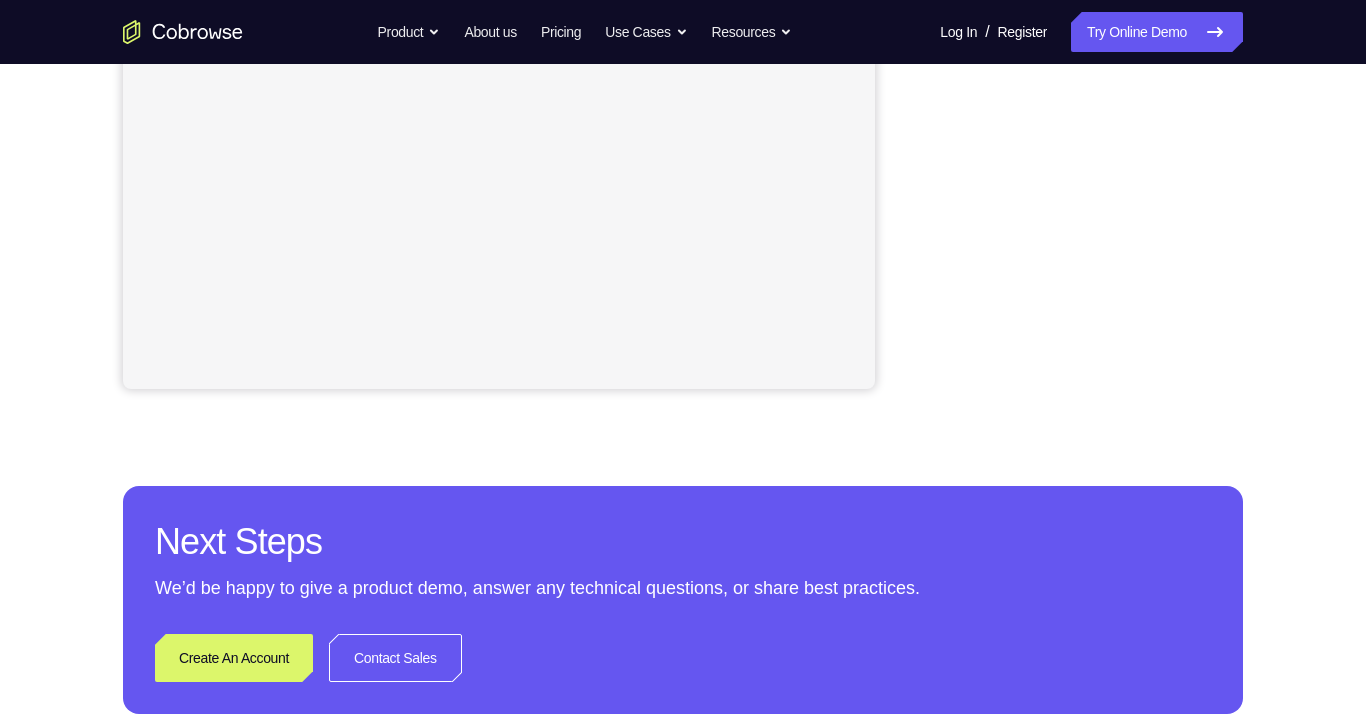 click on "Your Support Agent             Your Customer       Web   iOS   Android                         Next Steps   We’d be happy to give a product demo, answer any technical questions, or share best practices.          Create An Account             Contact Sales" at bounding box center [683, 182] 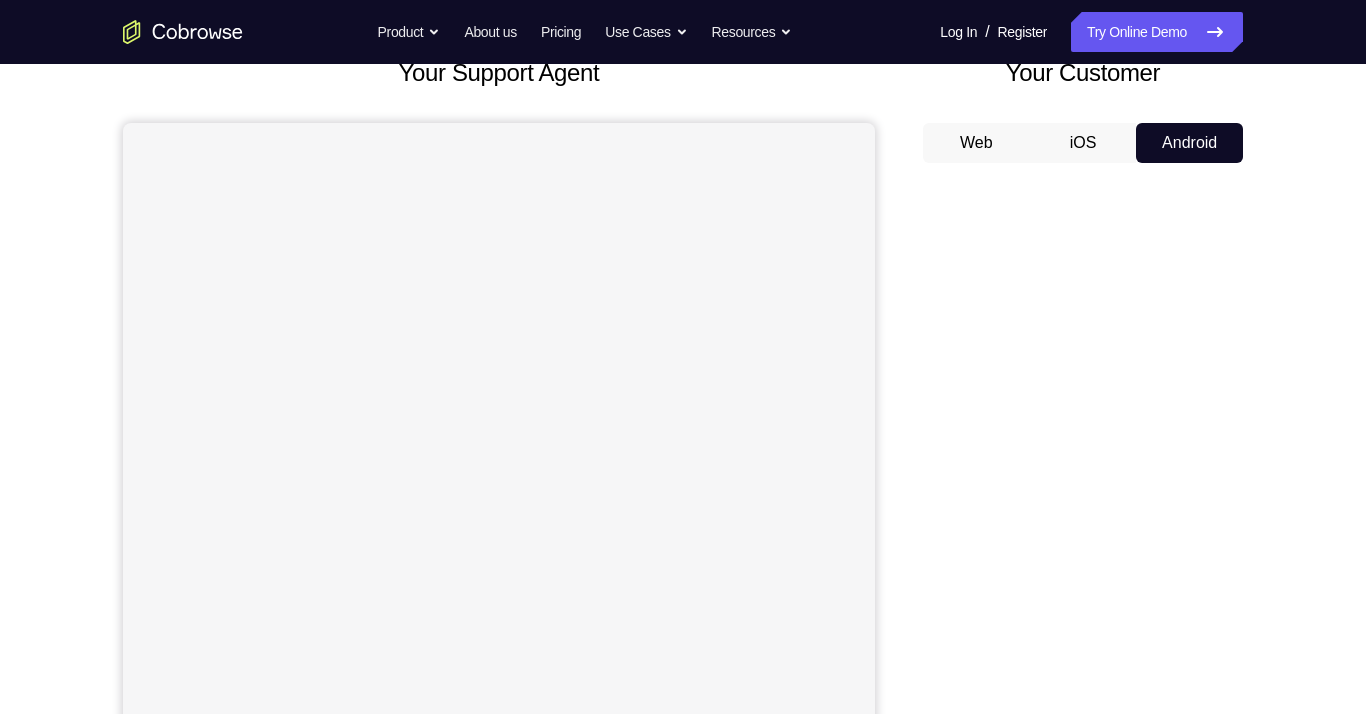 scroll, scrollTop: 124, scrollLeft: 0, axis: vertical 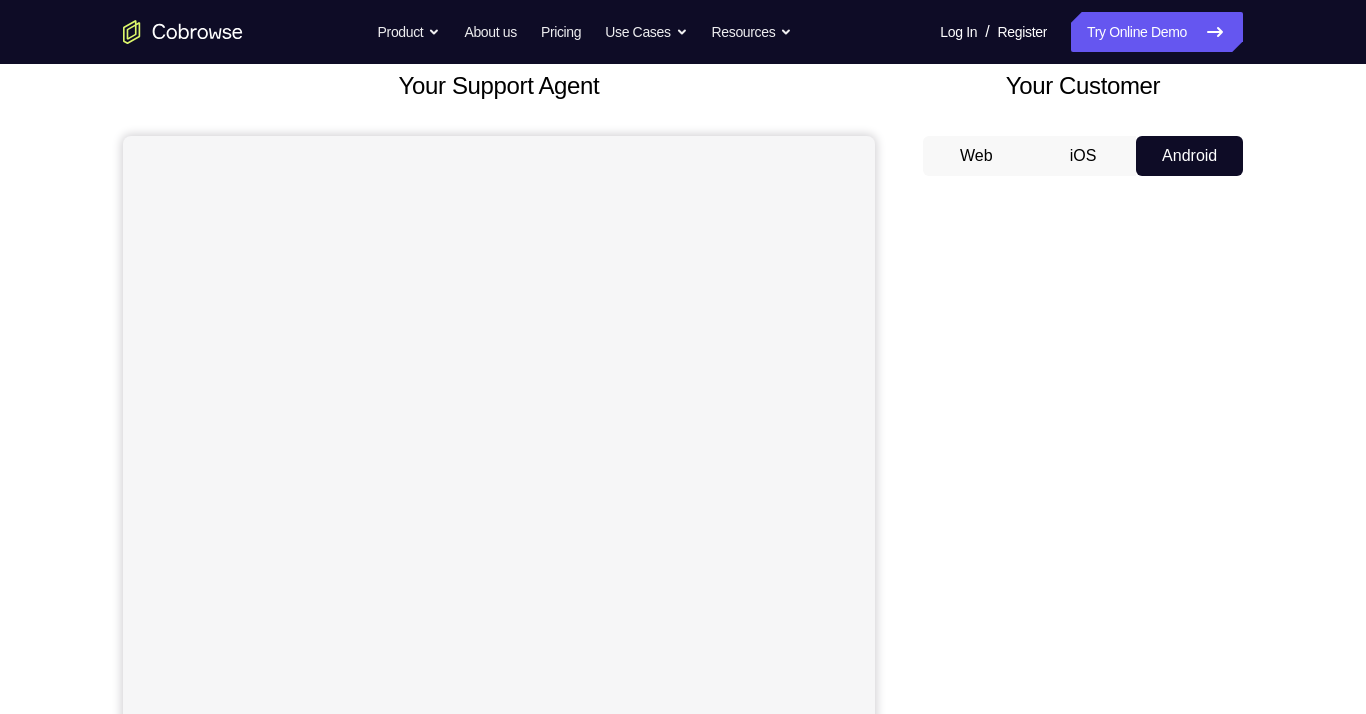click on "iOS" at bounding box center [1083, 156] 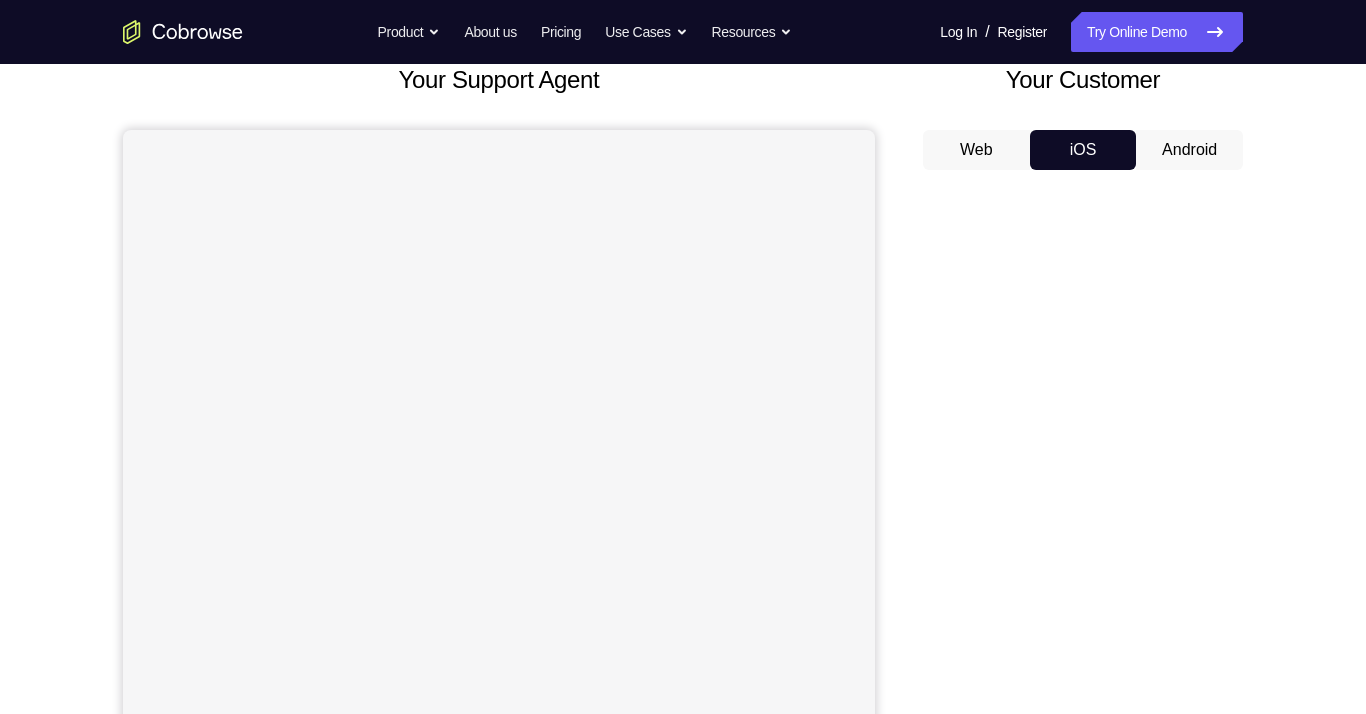 scroll, scrollTop: 126, scrollLeft: 0, axis: vertical 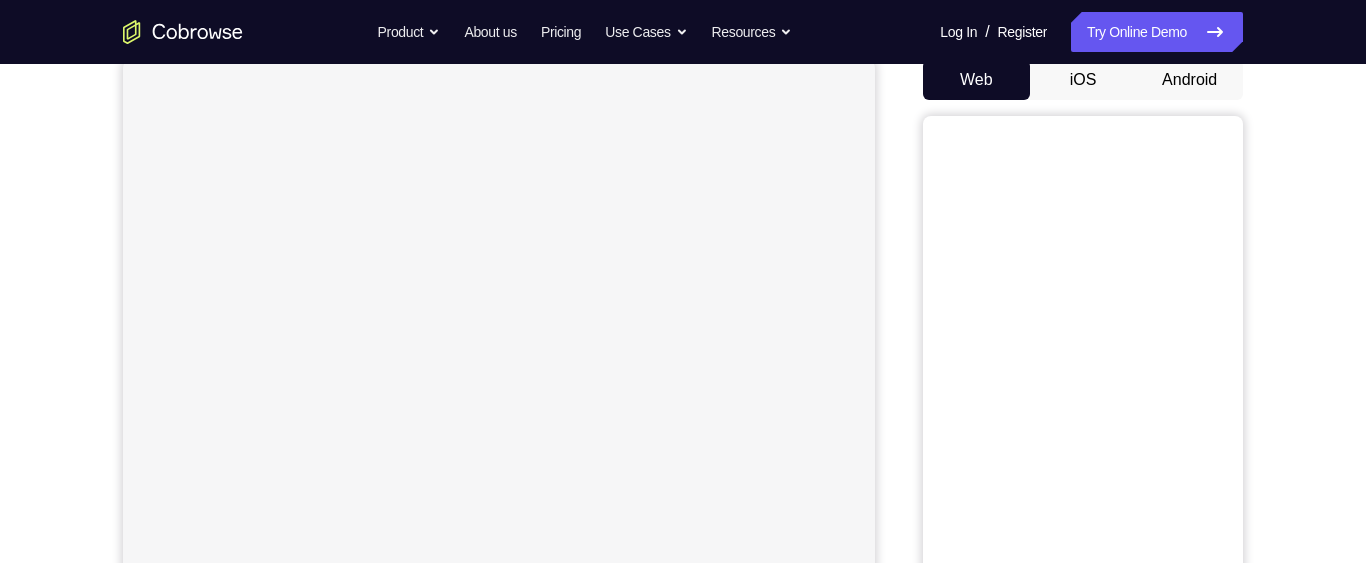 click on "Android" at bounding box center [1189, 80] 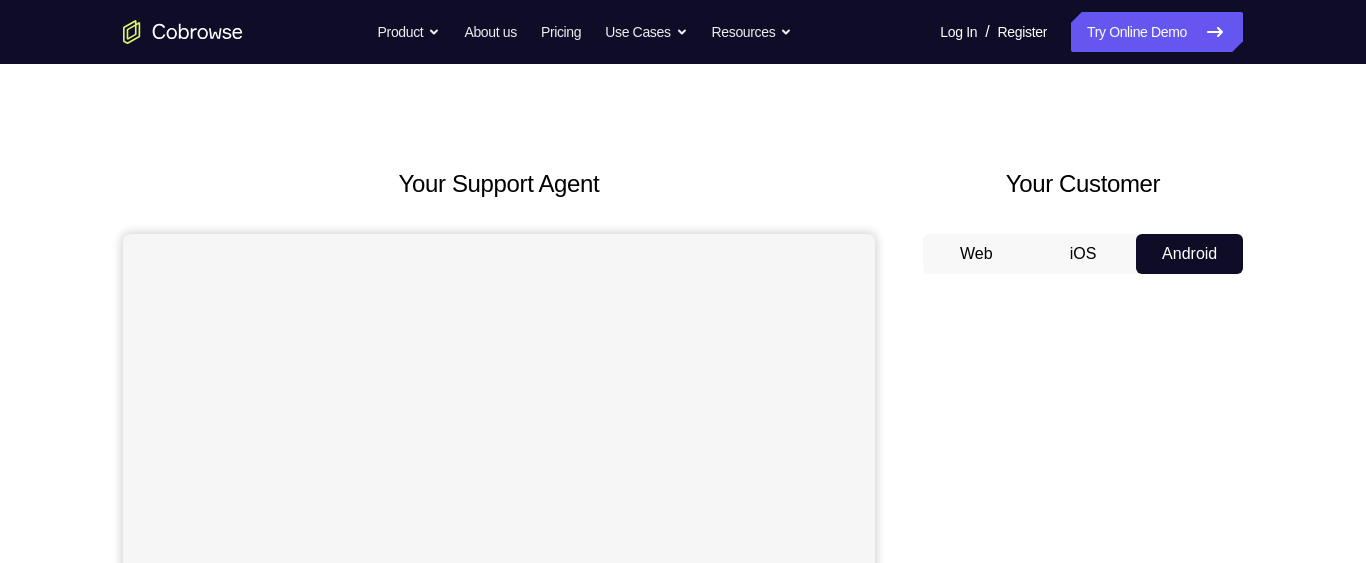 scroll, scrollTop: 24, scrollLeft: 0, axis: vertical 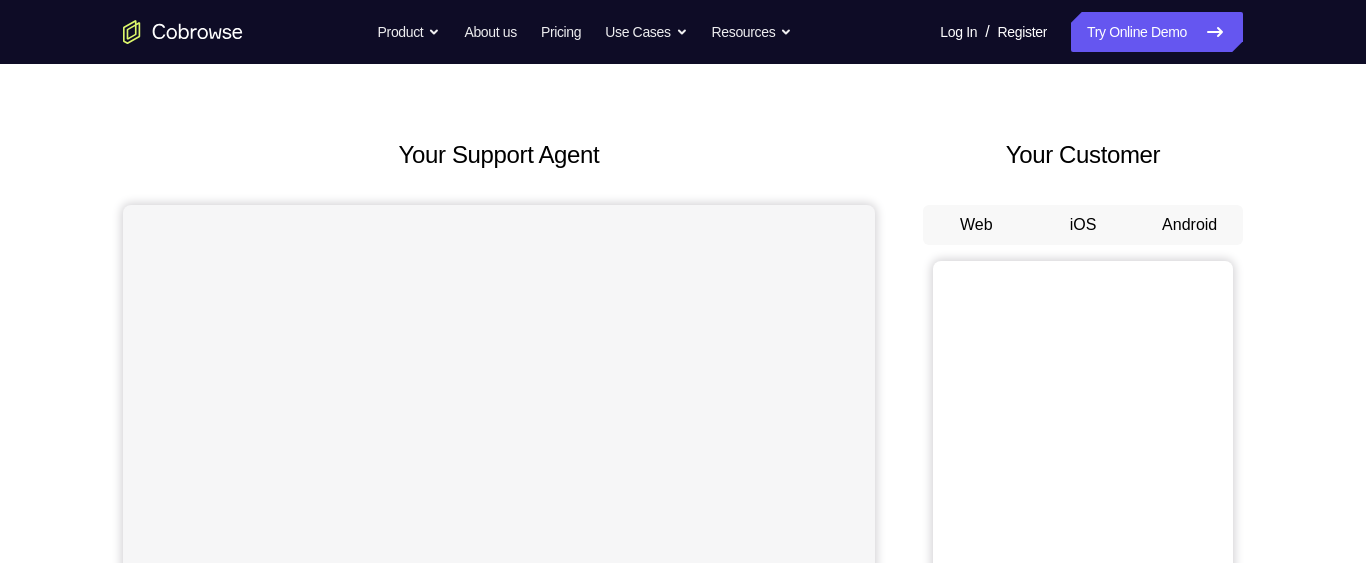 click on "Web" at bounding box center [976, 225] 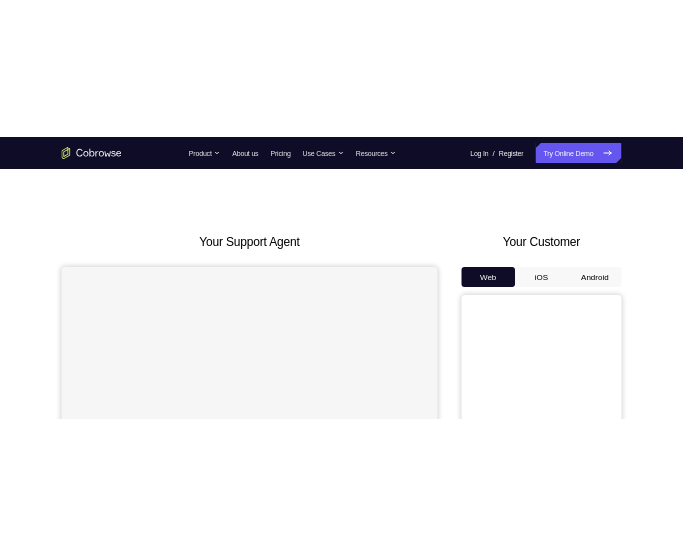 scroll, scrollTop: 136, scrollLeft: 0, axis: vertical 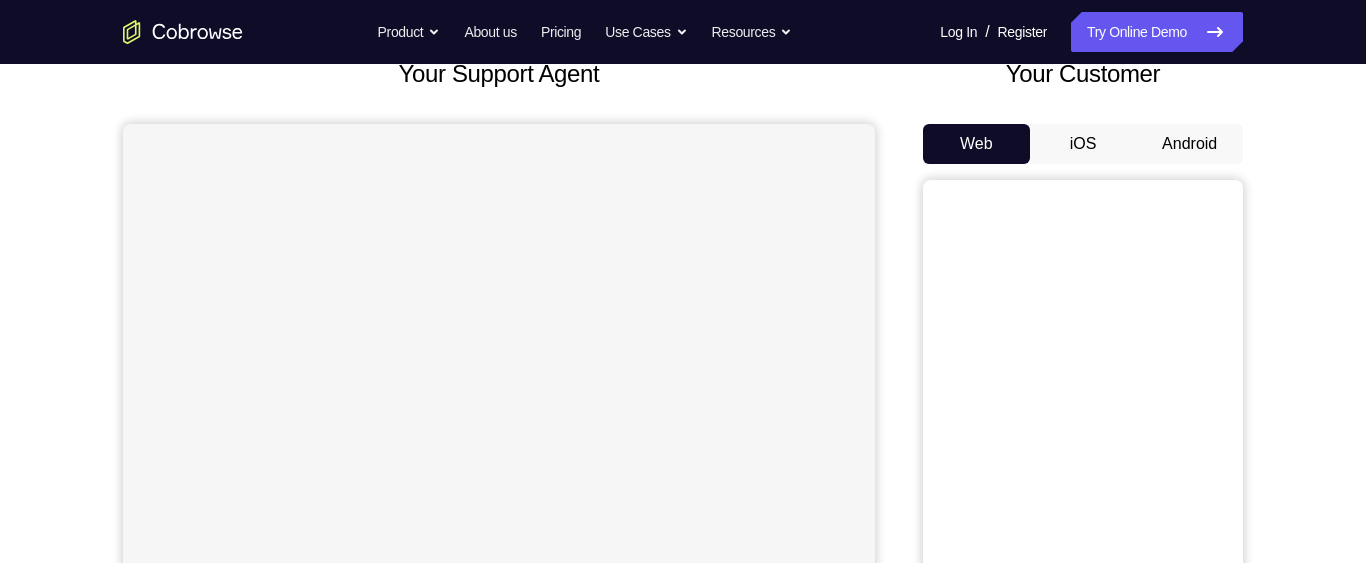 click on "Android" at bounding box center (1189, 144) 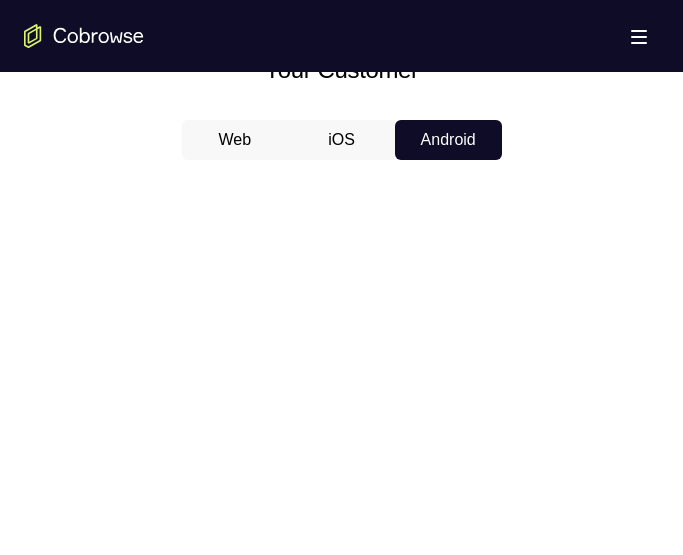scroll, scrollTop: 899, scrollLeft: 0, axis: vertical 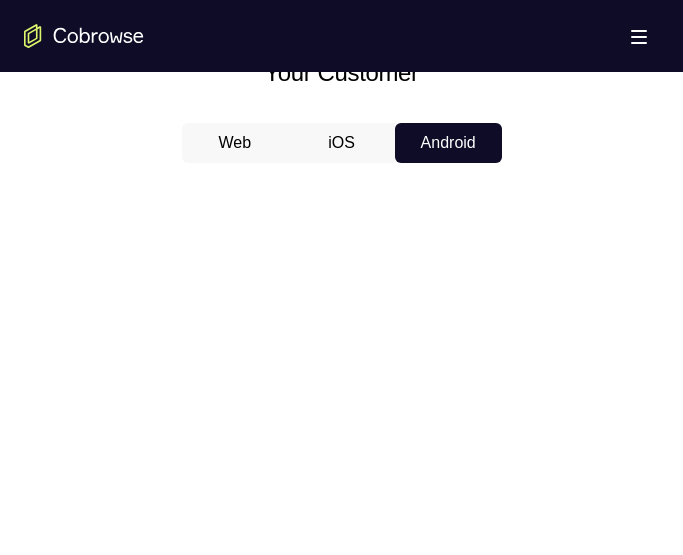 click on "iOS" at bounding box center (341, 143) 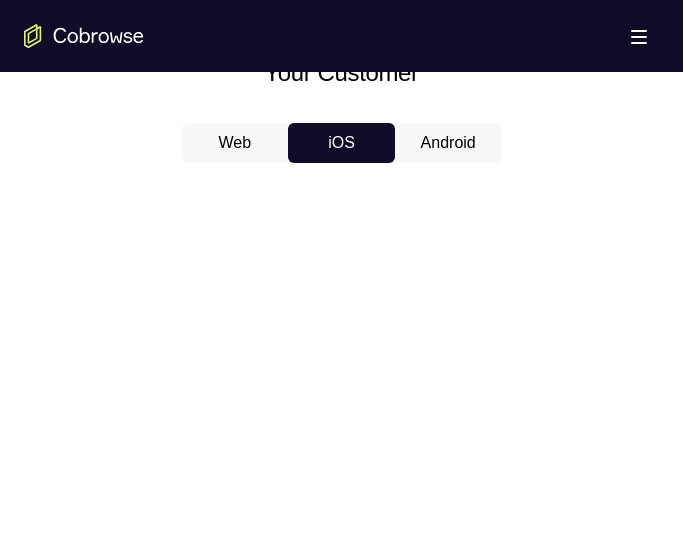 click on "Android" at bounding box center [448, 143] 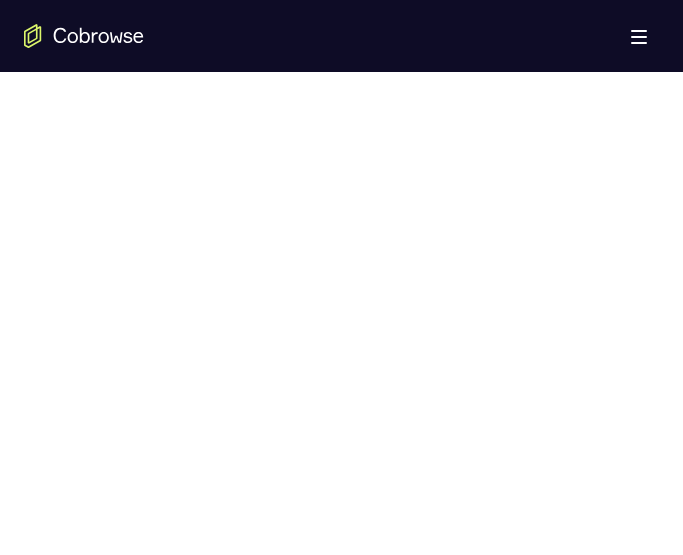 scroll, scrollTop: 1076, scrollLeft: 0, axis: vertical 